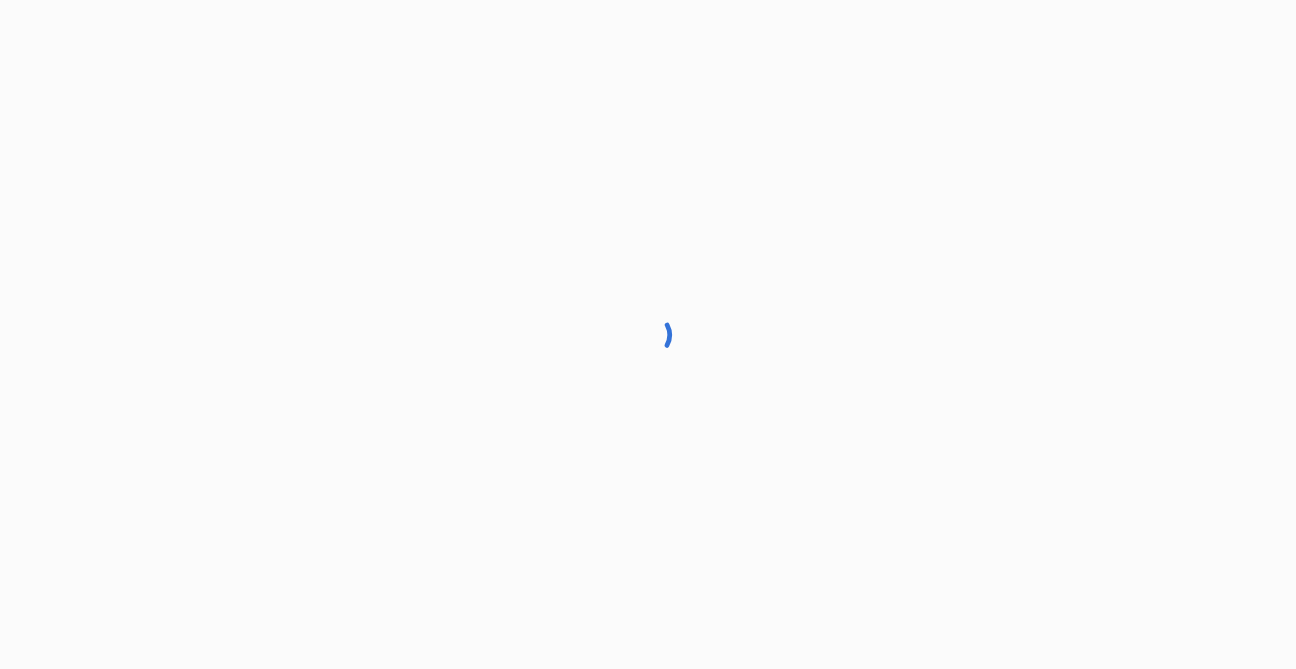 scroll, scrollTop: 0, scrollLeft: 0, axis: both 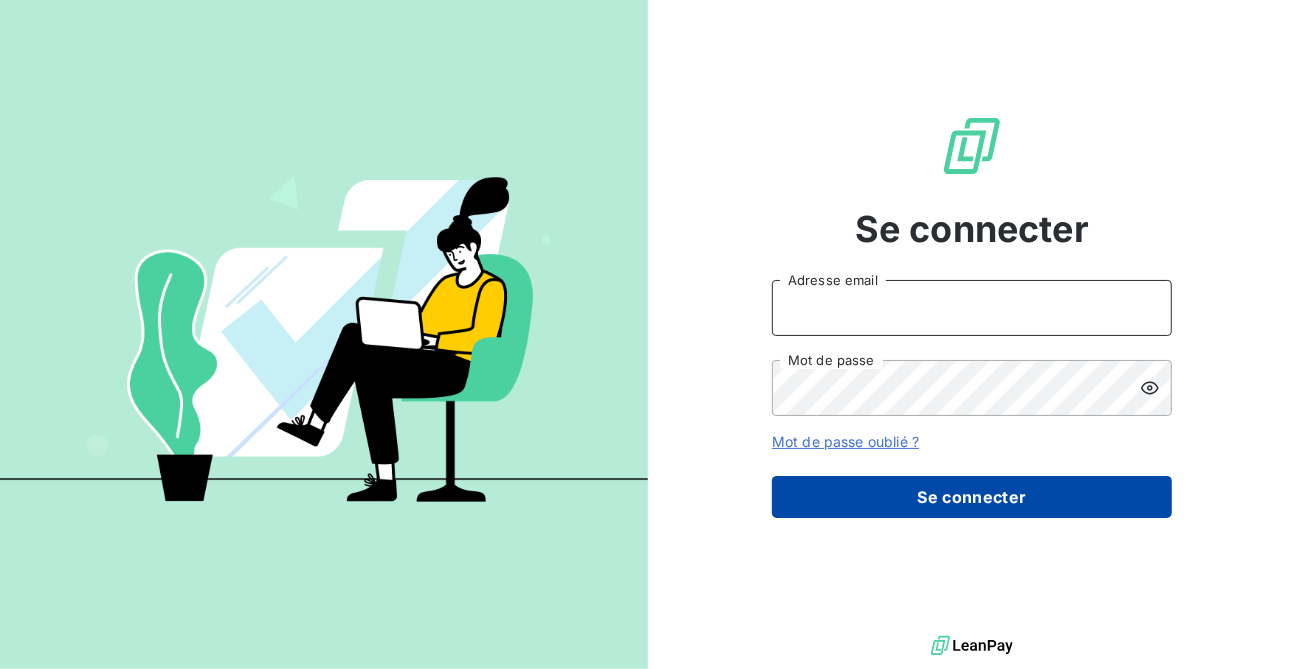 type on "[EMAIL]" 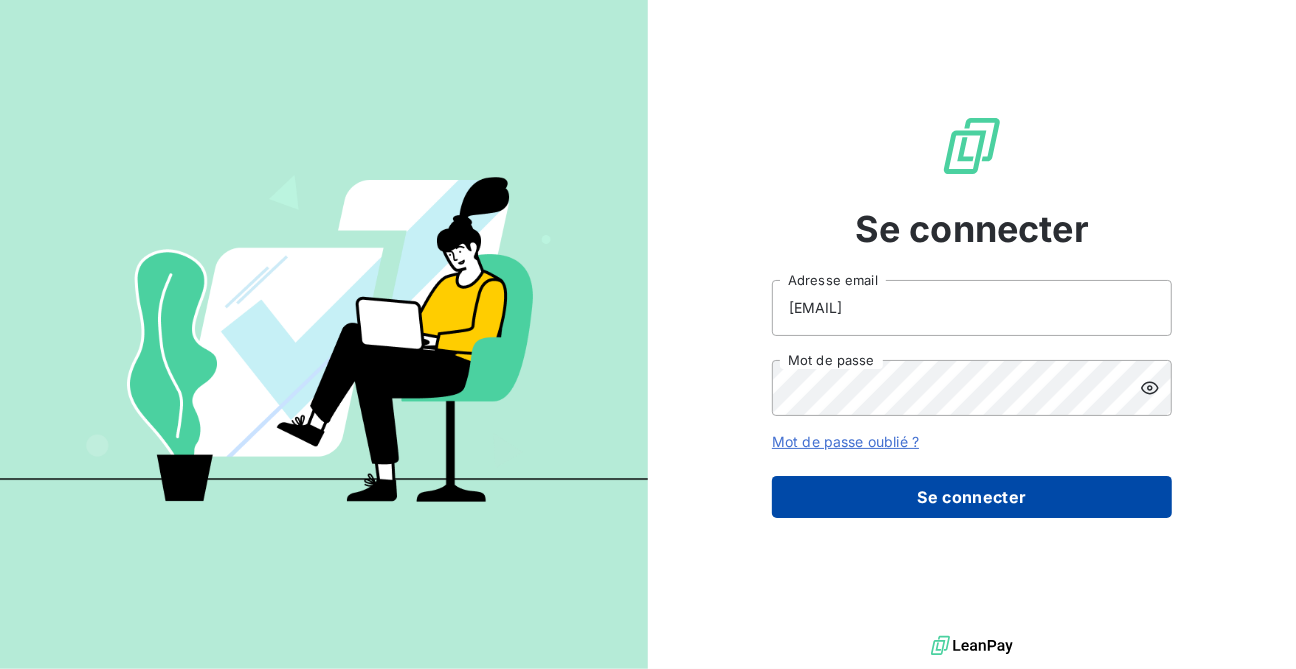 click on "Se connecter" at bounding box center [972, 497] 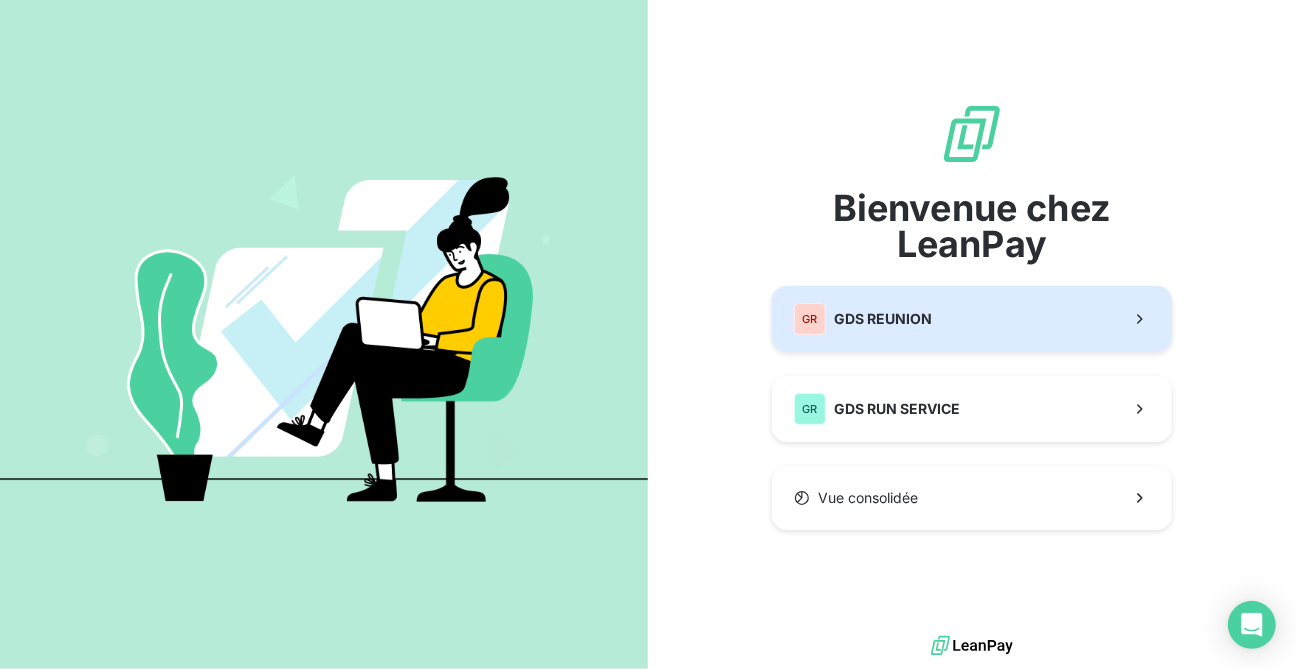 click on "GDS REUNION" at bounding box center [883, 319] 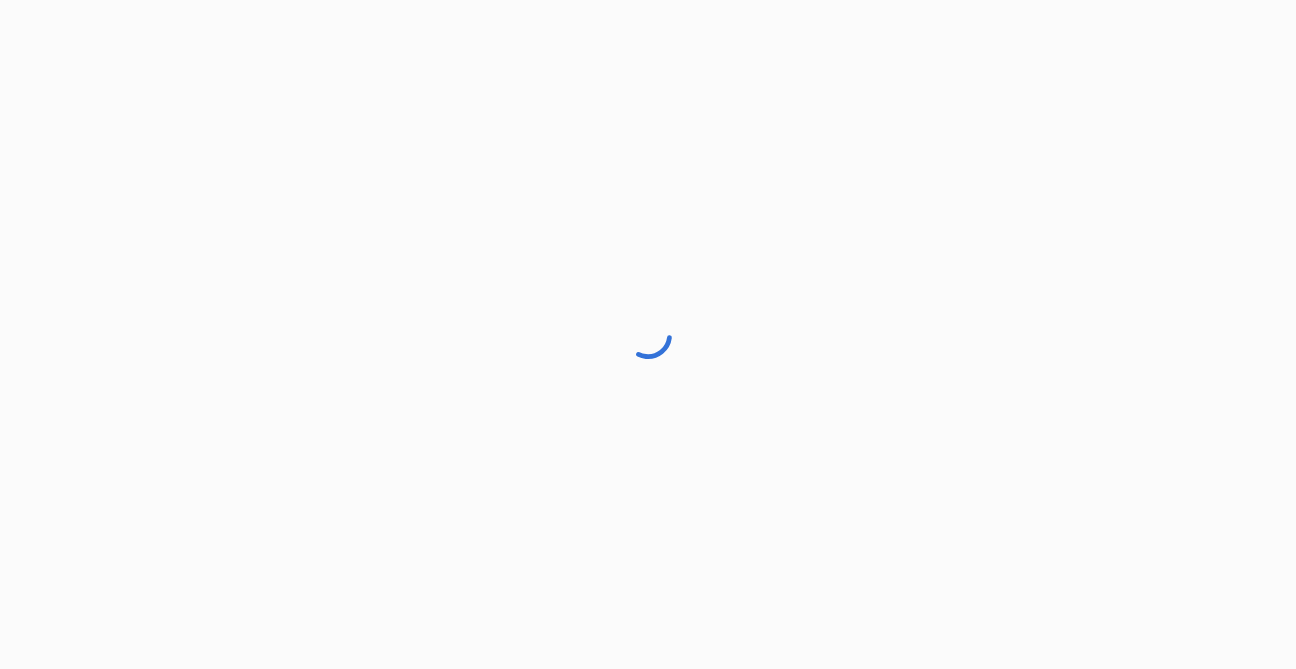 scroll, scrollTop: 0, scrollLeft: 0, axis: both 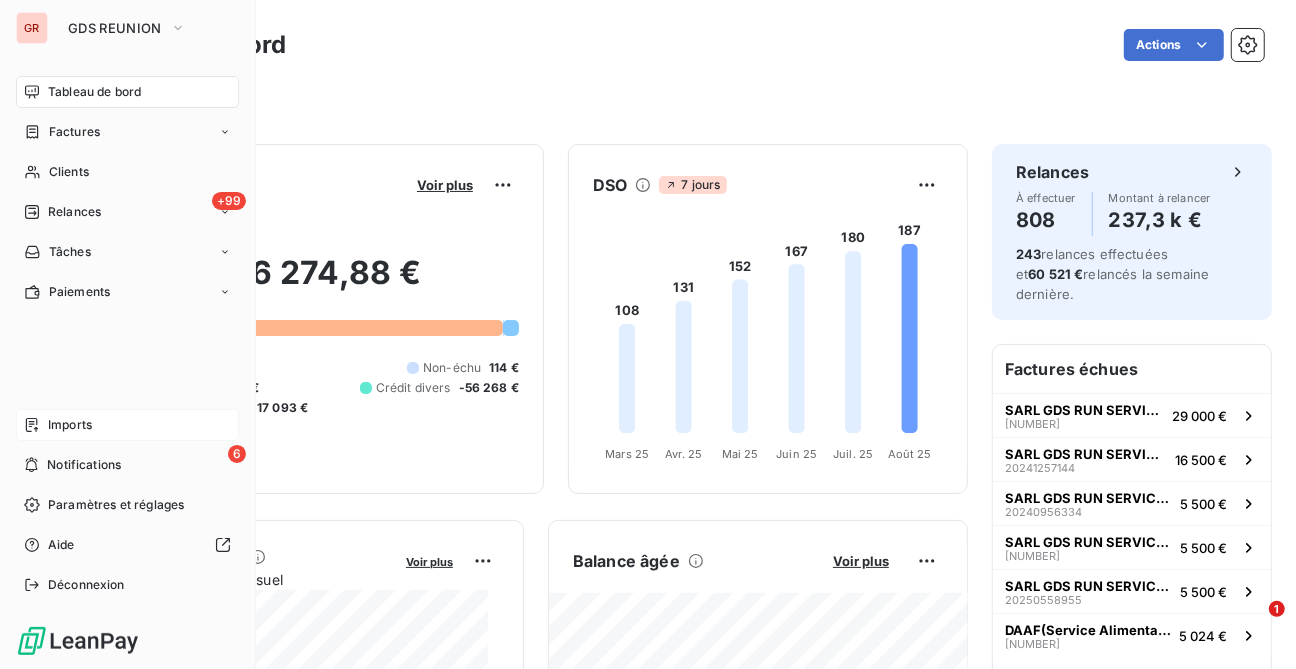 click on "Imports" at bounding box center (70, 425) 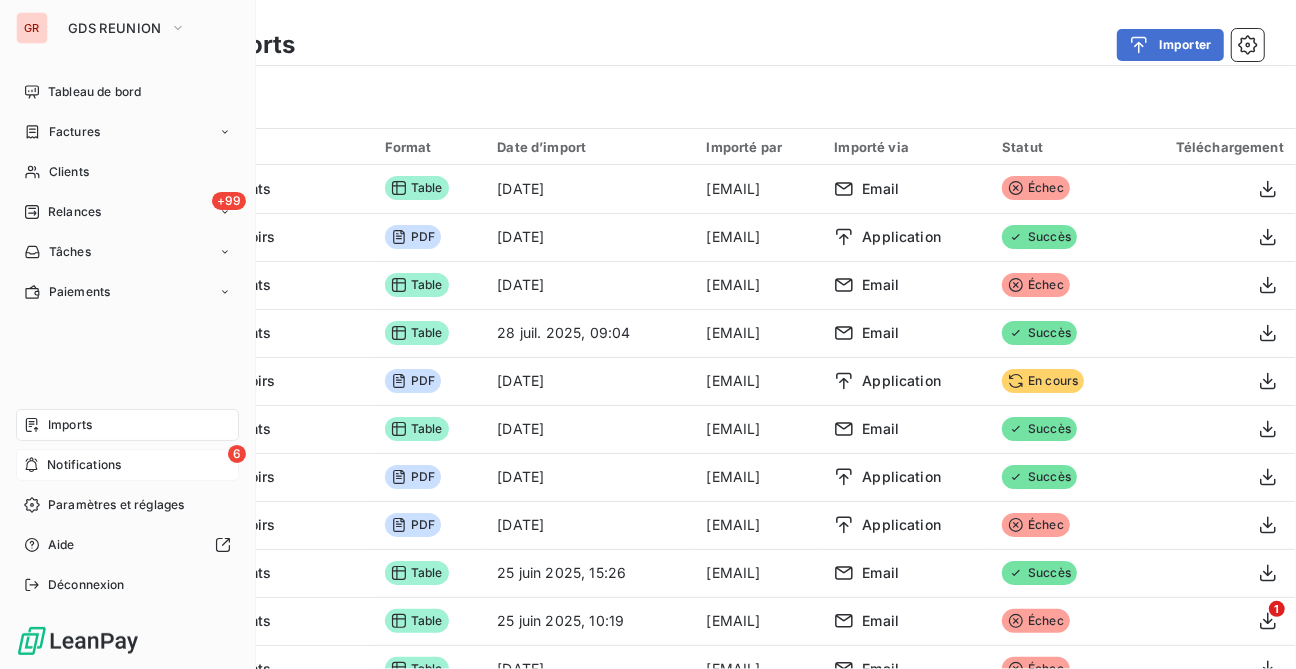click on "Notifications" at bounding box center [84, 465] 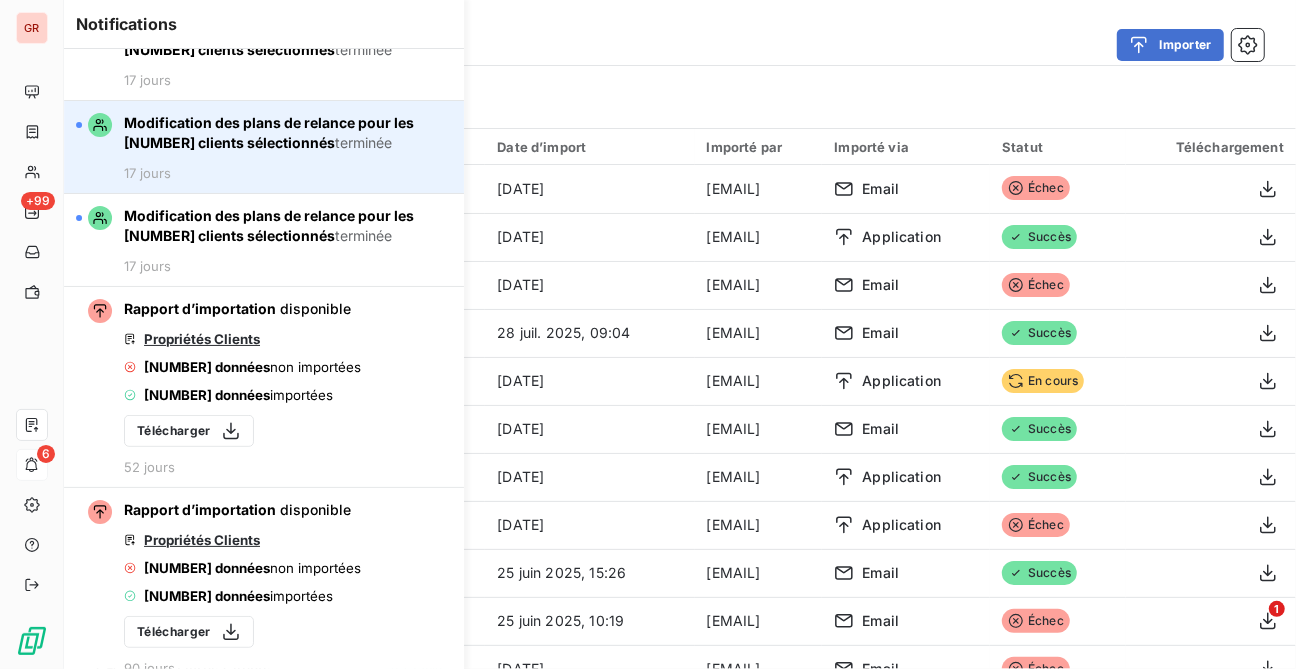 scroll, scrollTop: 0, scrollLeft: 0, axis: both 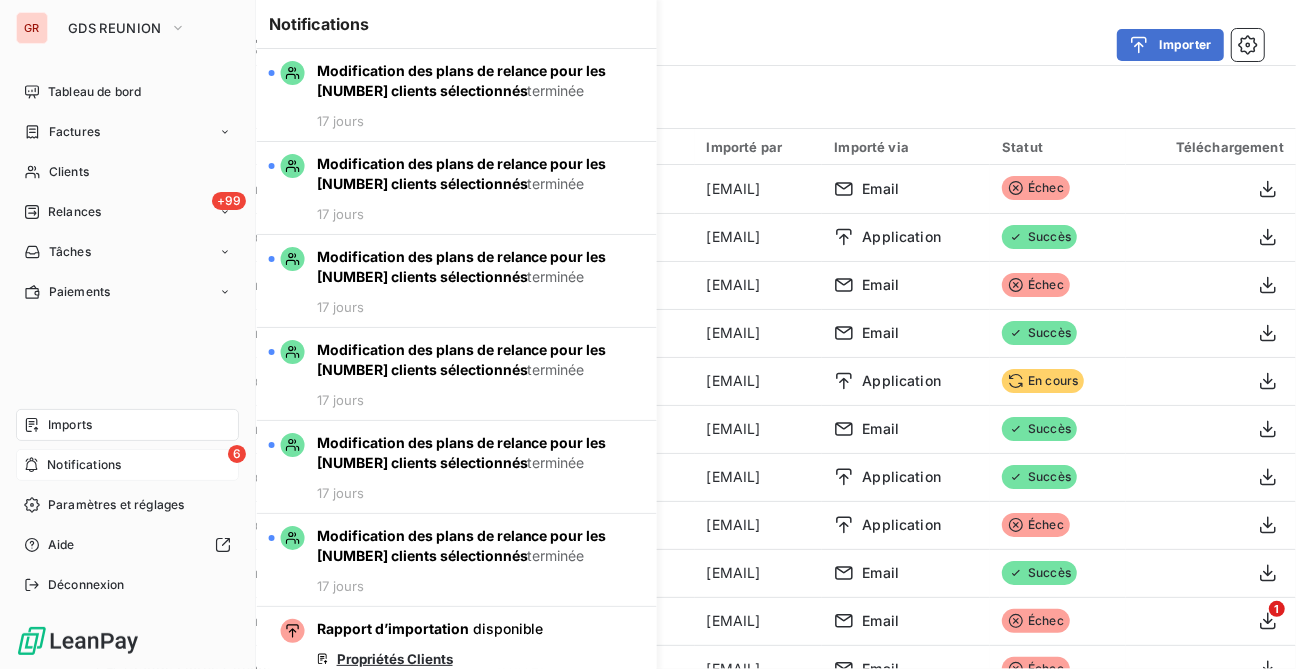 click 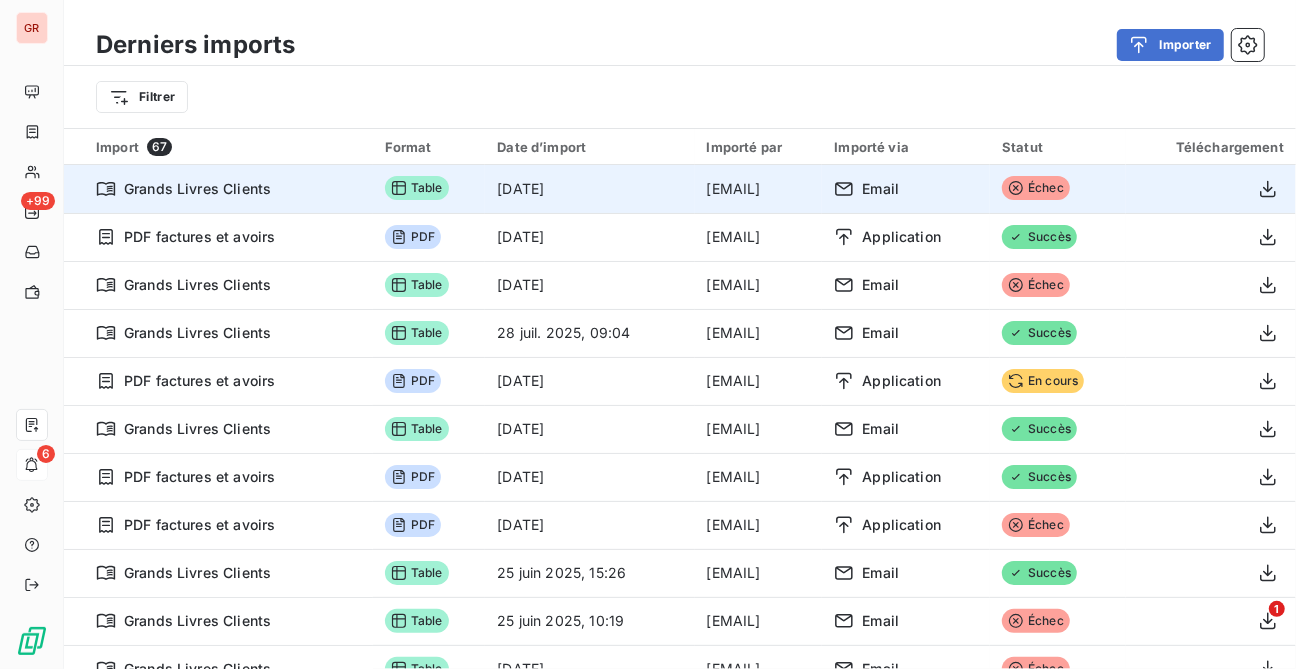 click on "Échec" at bounding box center [1036, 188] 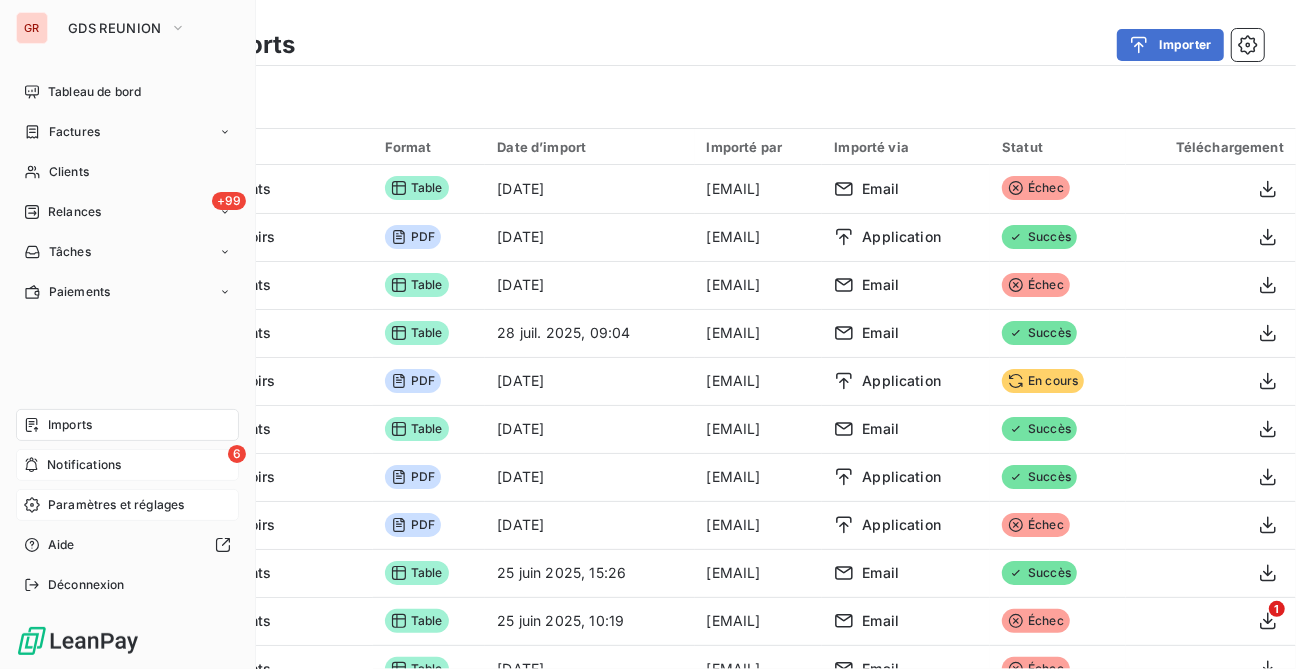 click on "Paramètres et réglages" at bounding box center (116, 505) 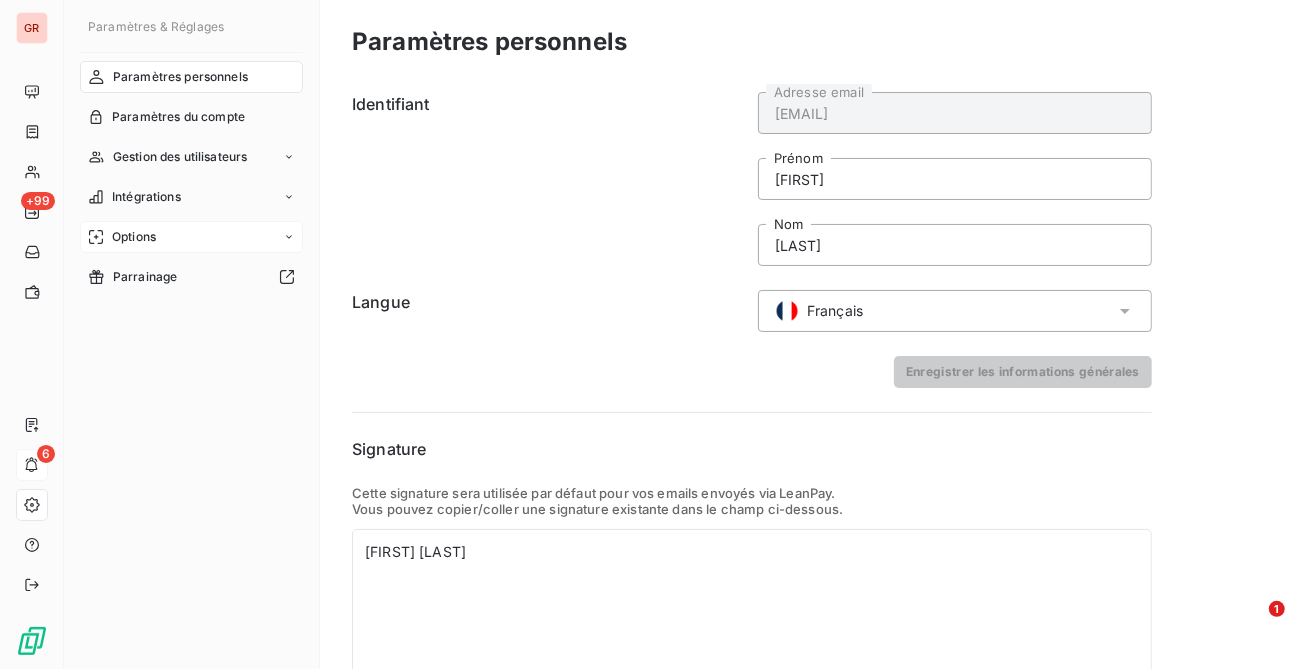 click 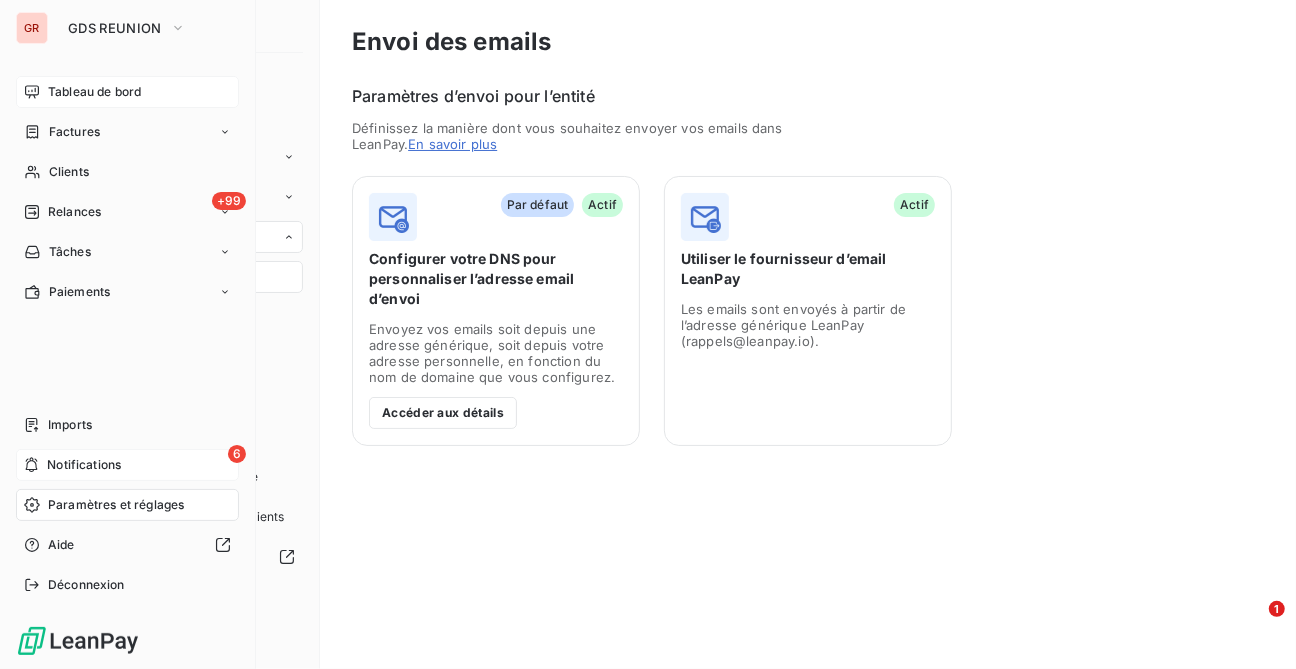 click on "Tableau de bord" at bounding box center [94, 92] 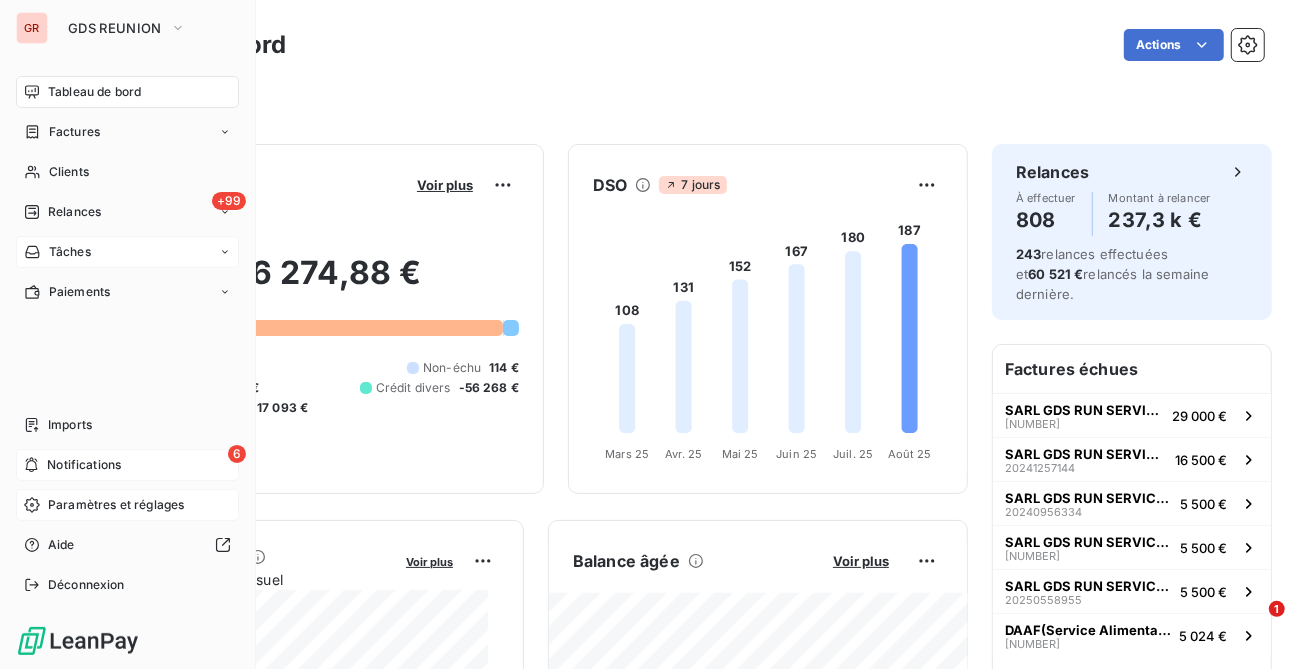 click on "Tâches" at bounding box center [70, 252] 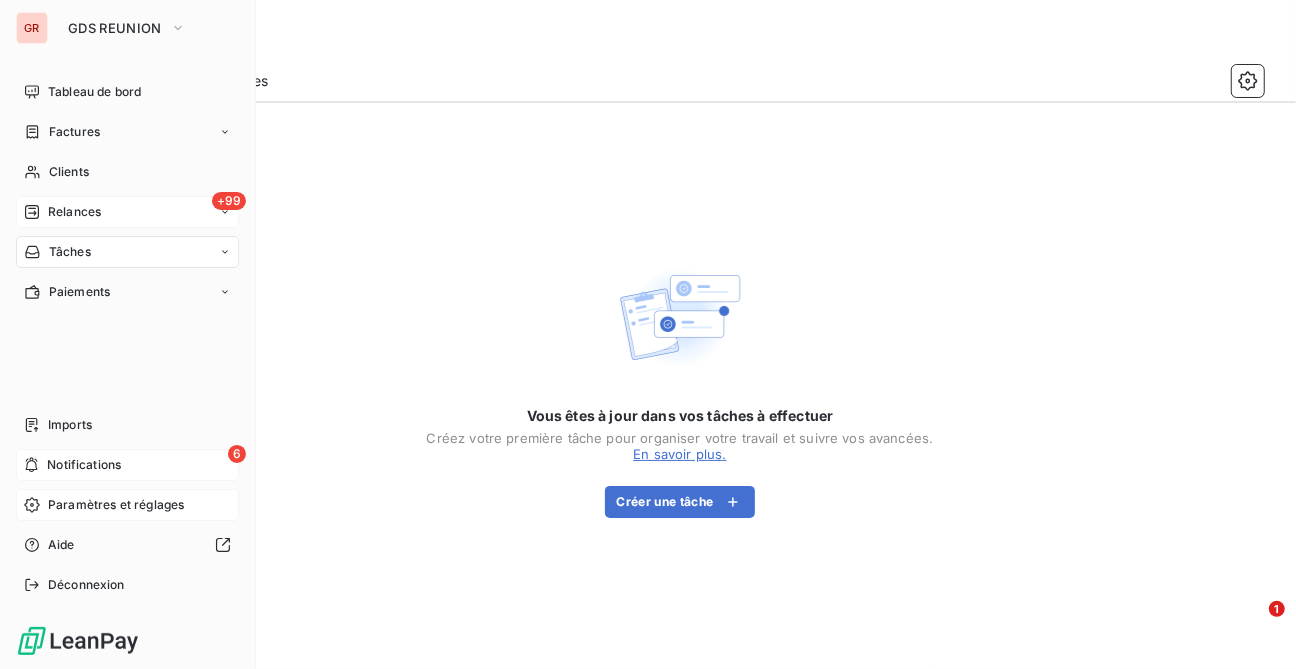 click on "Relances" at bounding box center (74, 212) 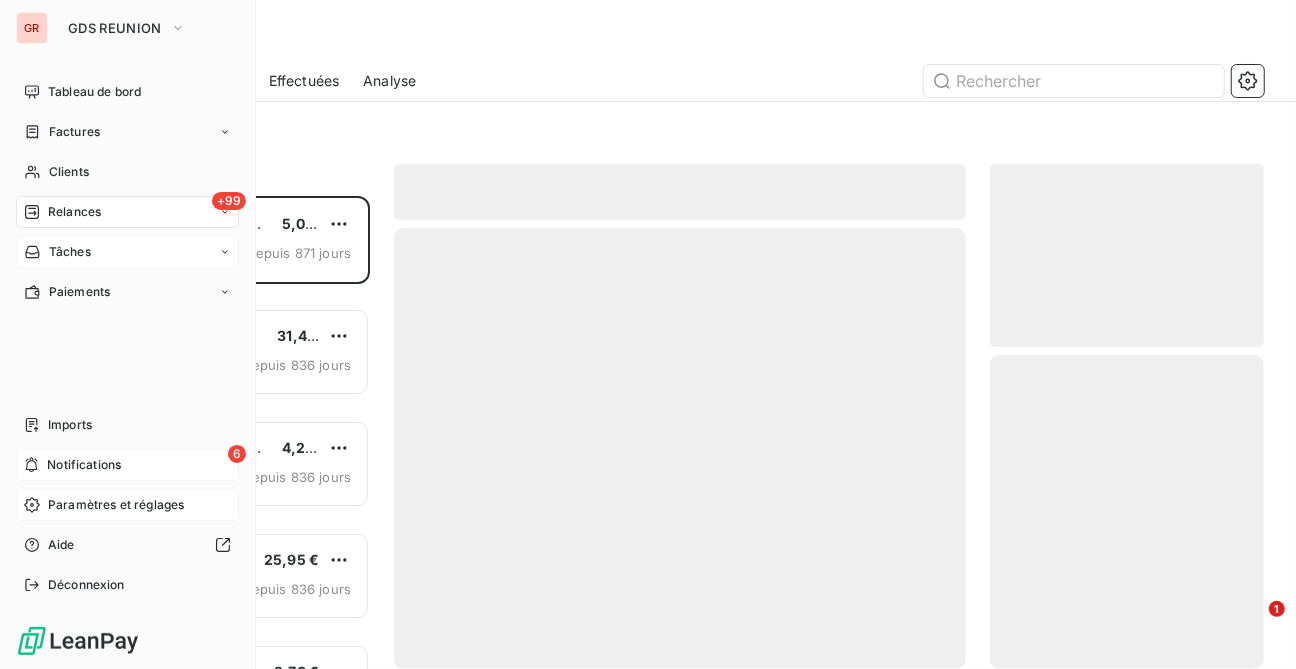 scroll, scrollTop: 12, scrollLeft: 13, axis: both 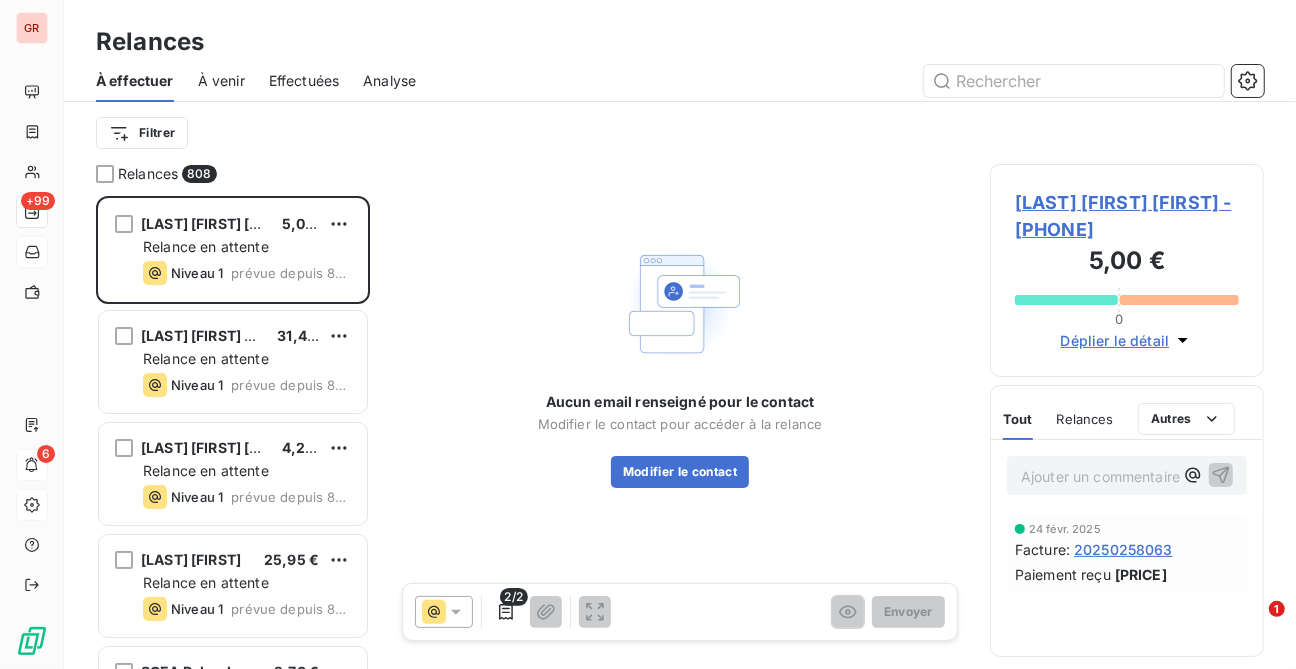 click on "À venir" at bounding box center (221, 81) 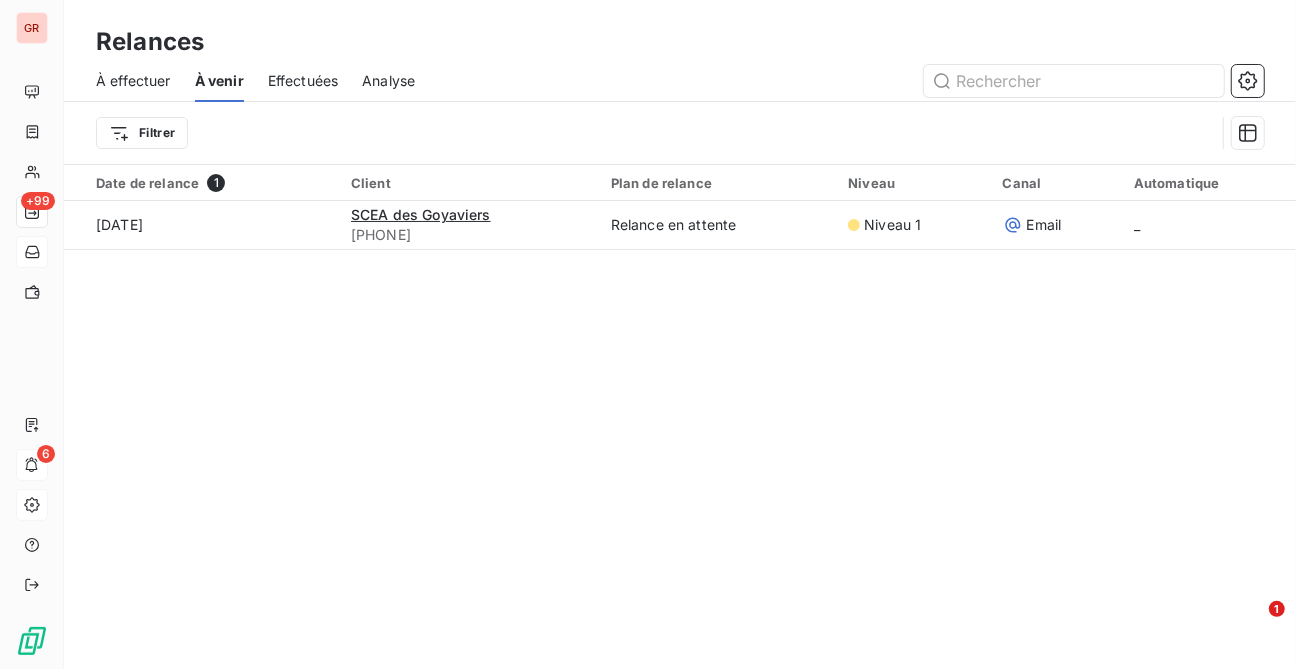 click on "À effectuer" at bounding box center (133, 81) 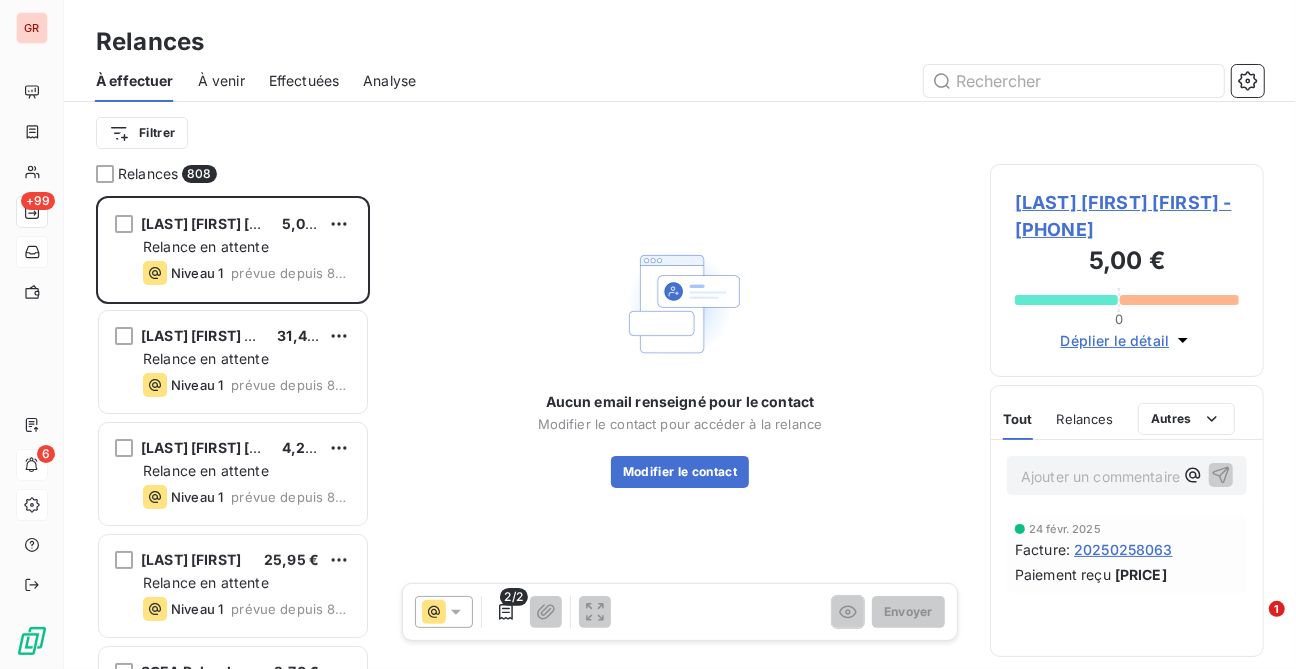 scroll, scrollTop: 12, scrollLeft: 13, axis: both 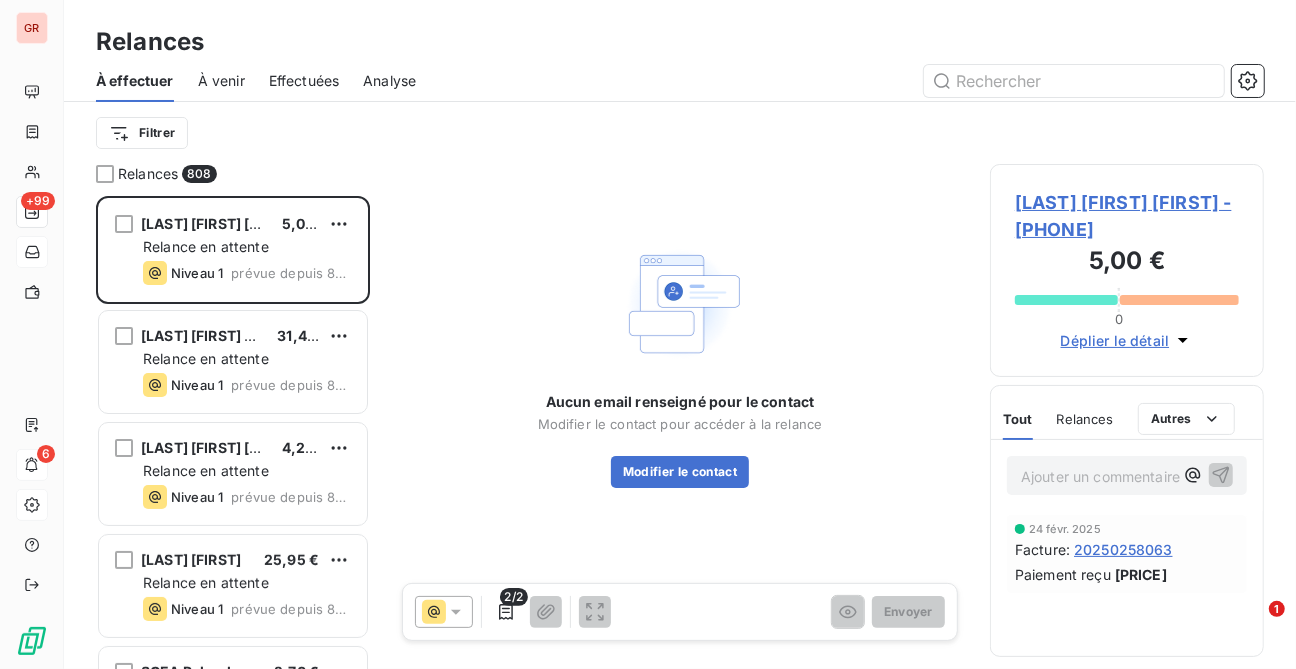 click on "À venir" at bounding box center [221, 81] 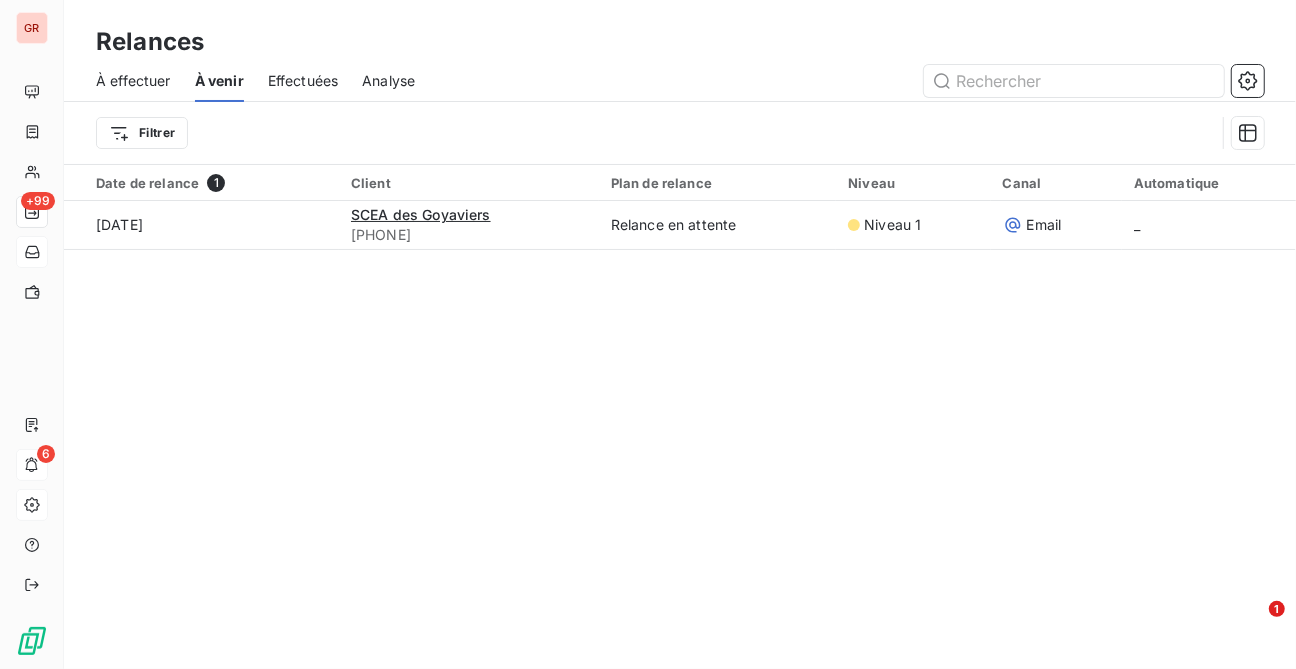 click on "Effectuées" at bounding box center [303, 81] 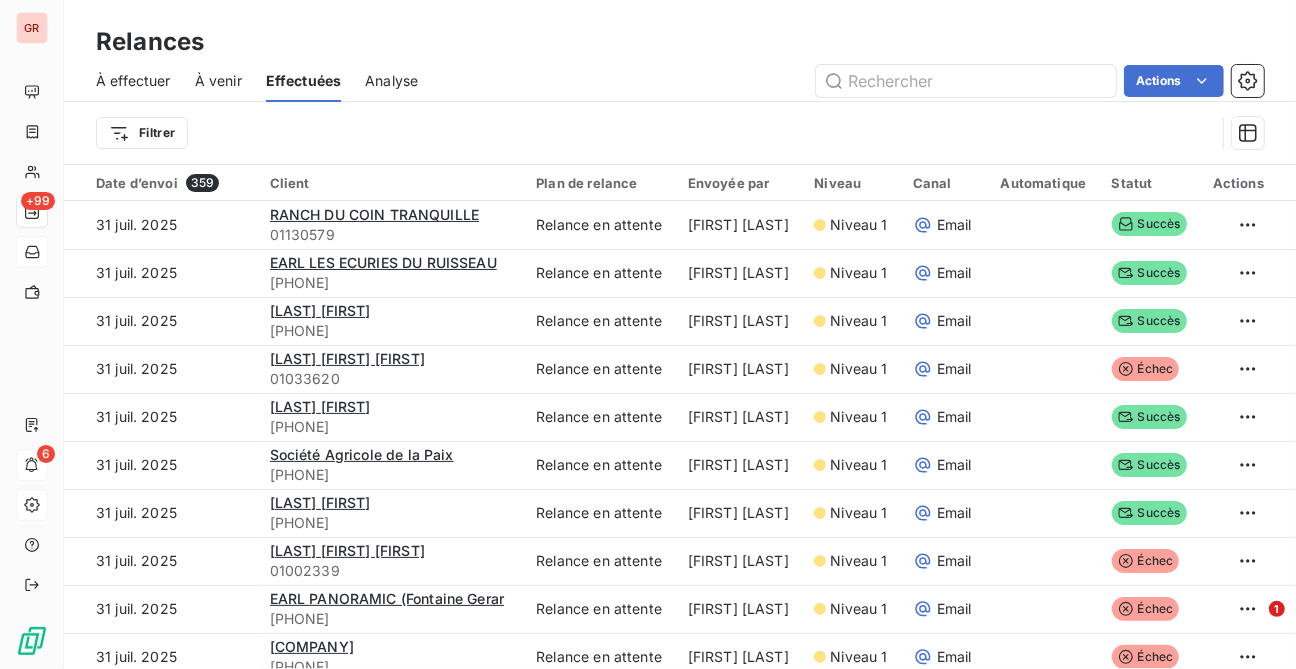 click on "À effectuer" at bounding box center (133, 81) 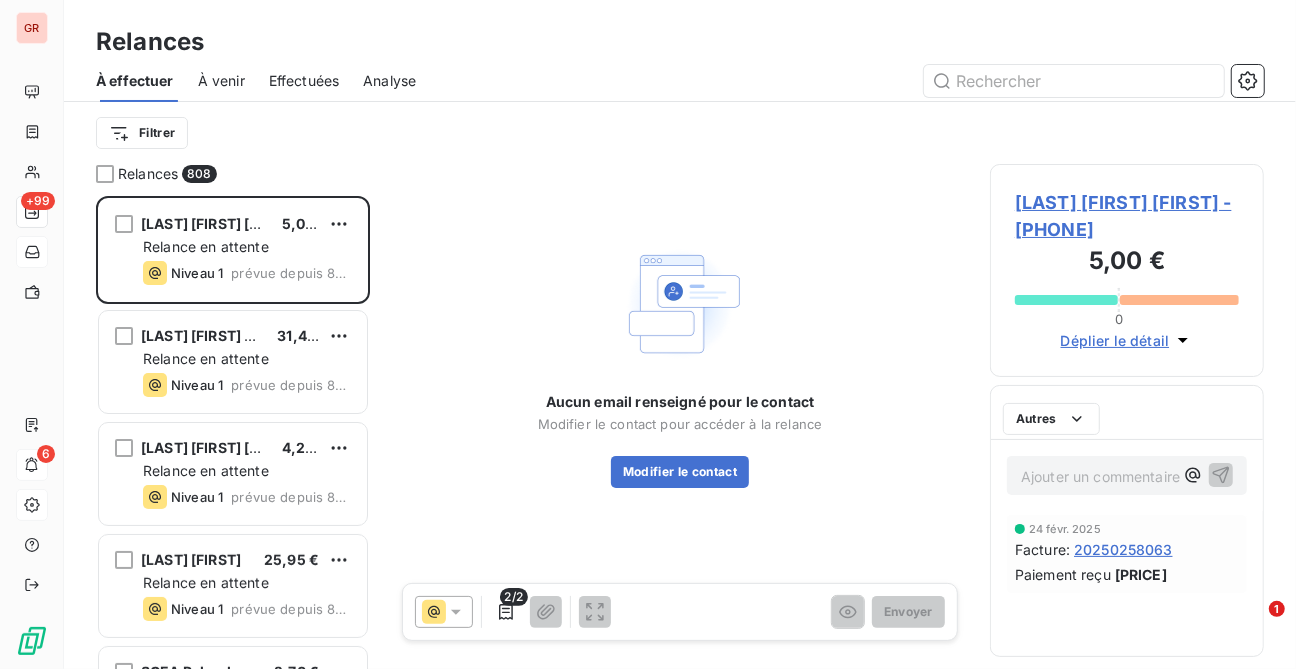 scroll, scrollTop: 12, scrollLeft: 13, axis: both 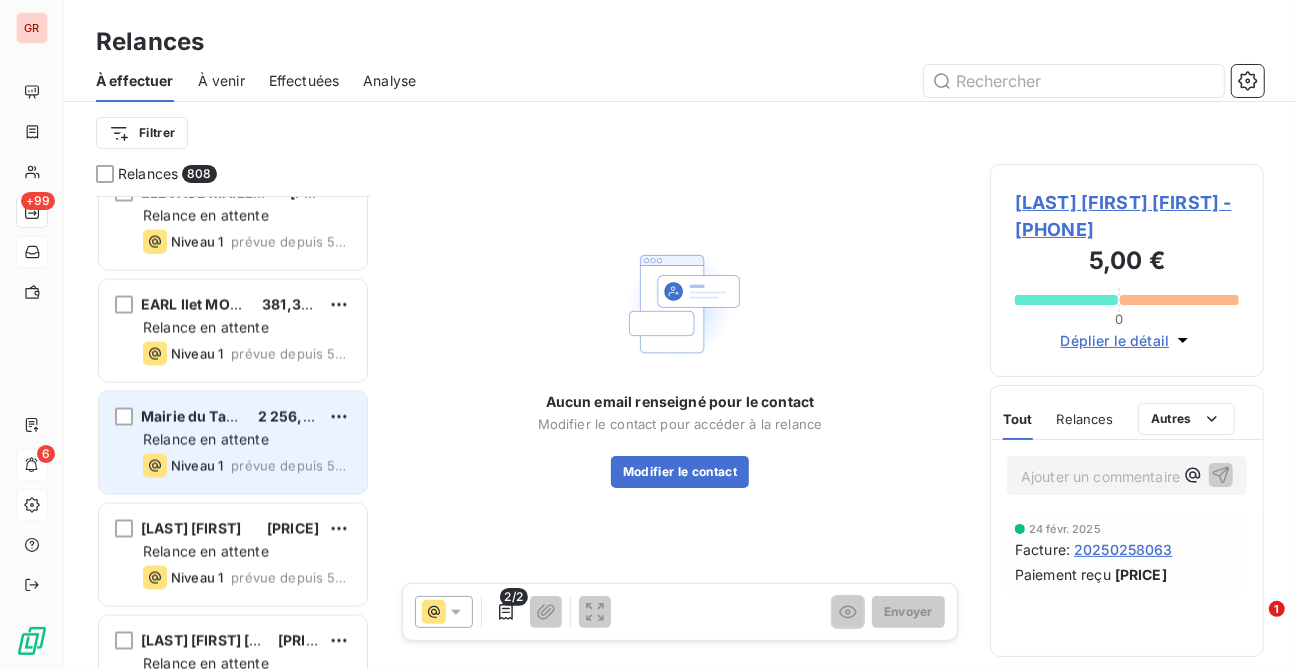click on "prévue depuis 543 jours" at bounding box center (291, 466) 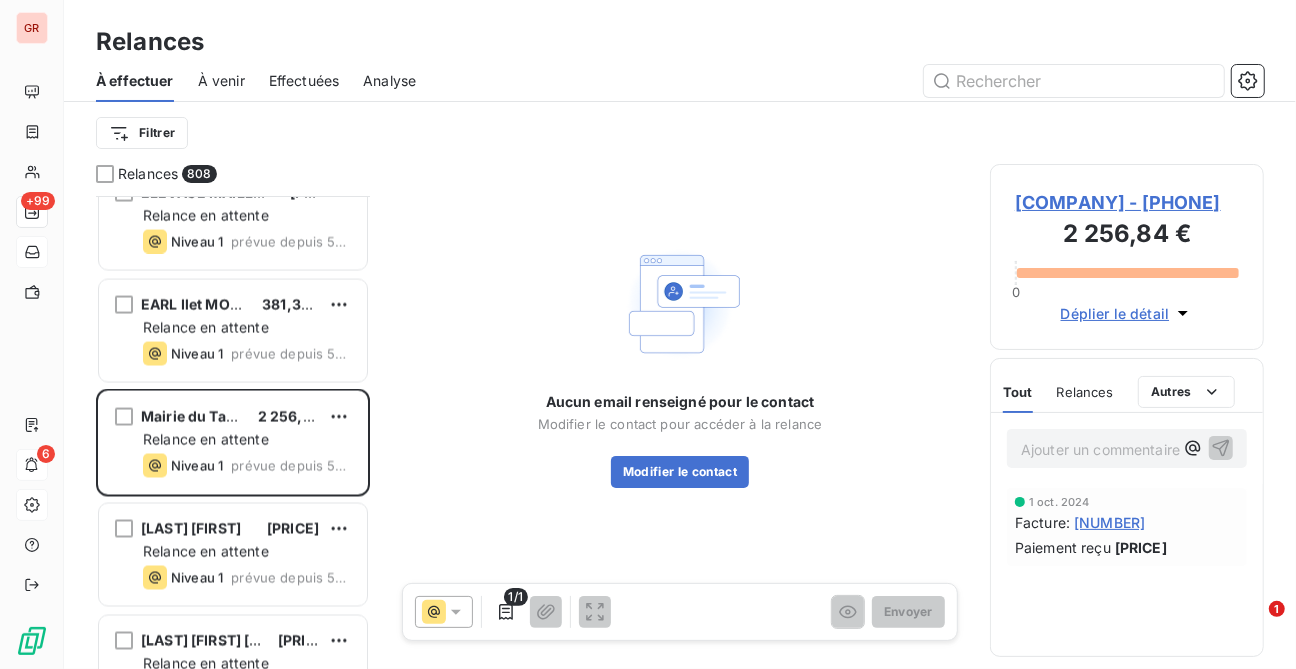 click on "Déplier le détail" at bounding box center [1115, 313] 